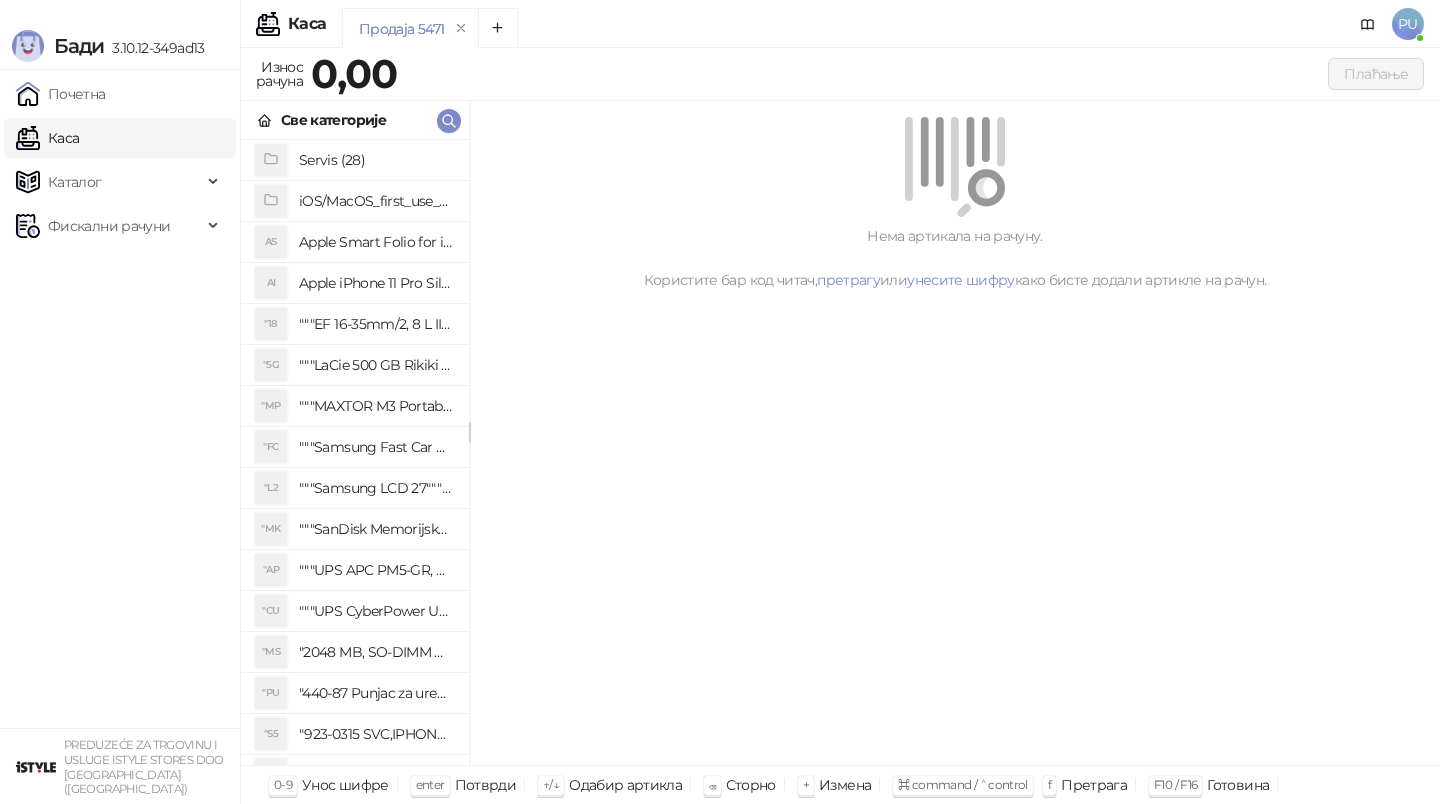 scroll, scrollTop: 0, scrollLeft: 0, axis: both 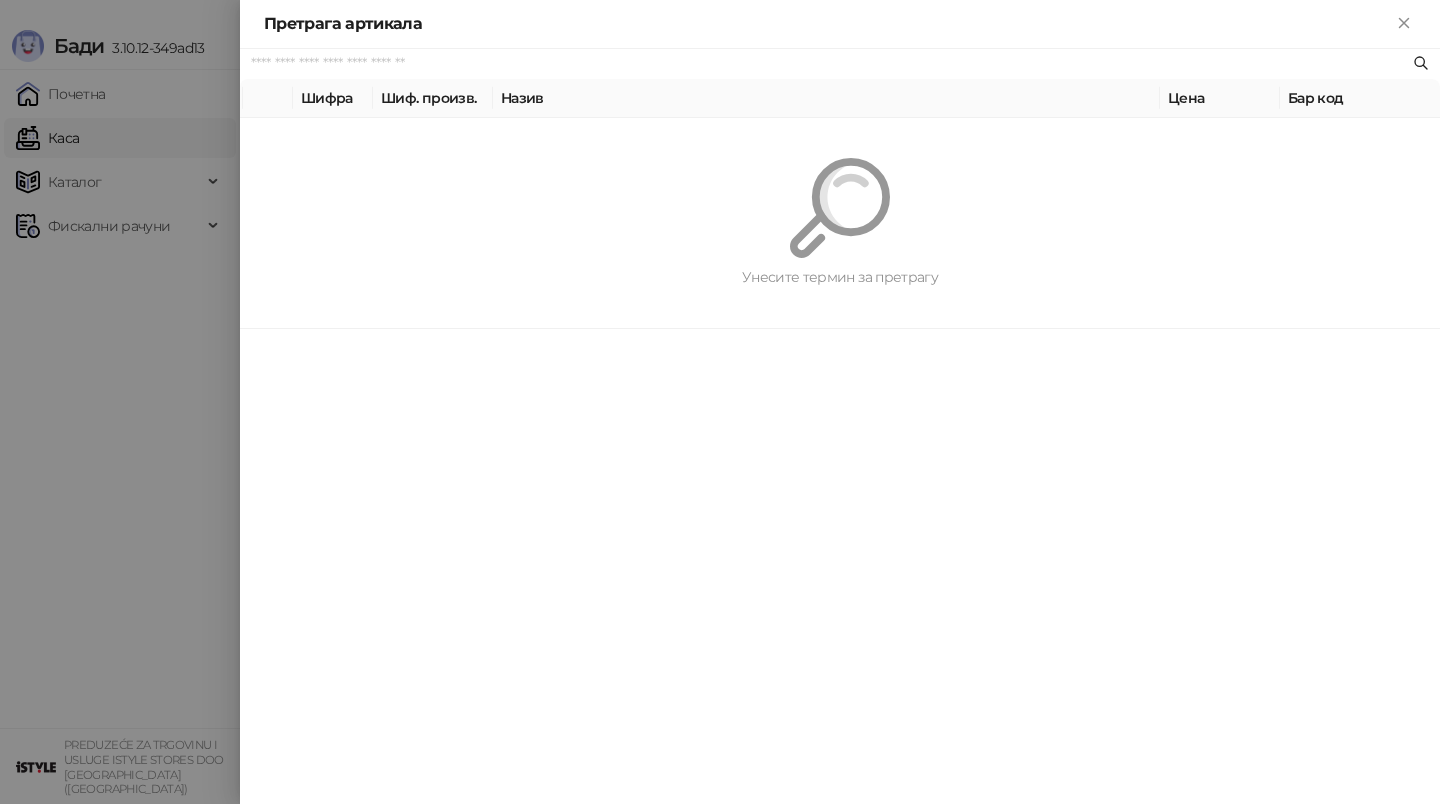 paste on "*********" 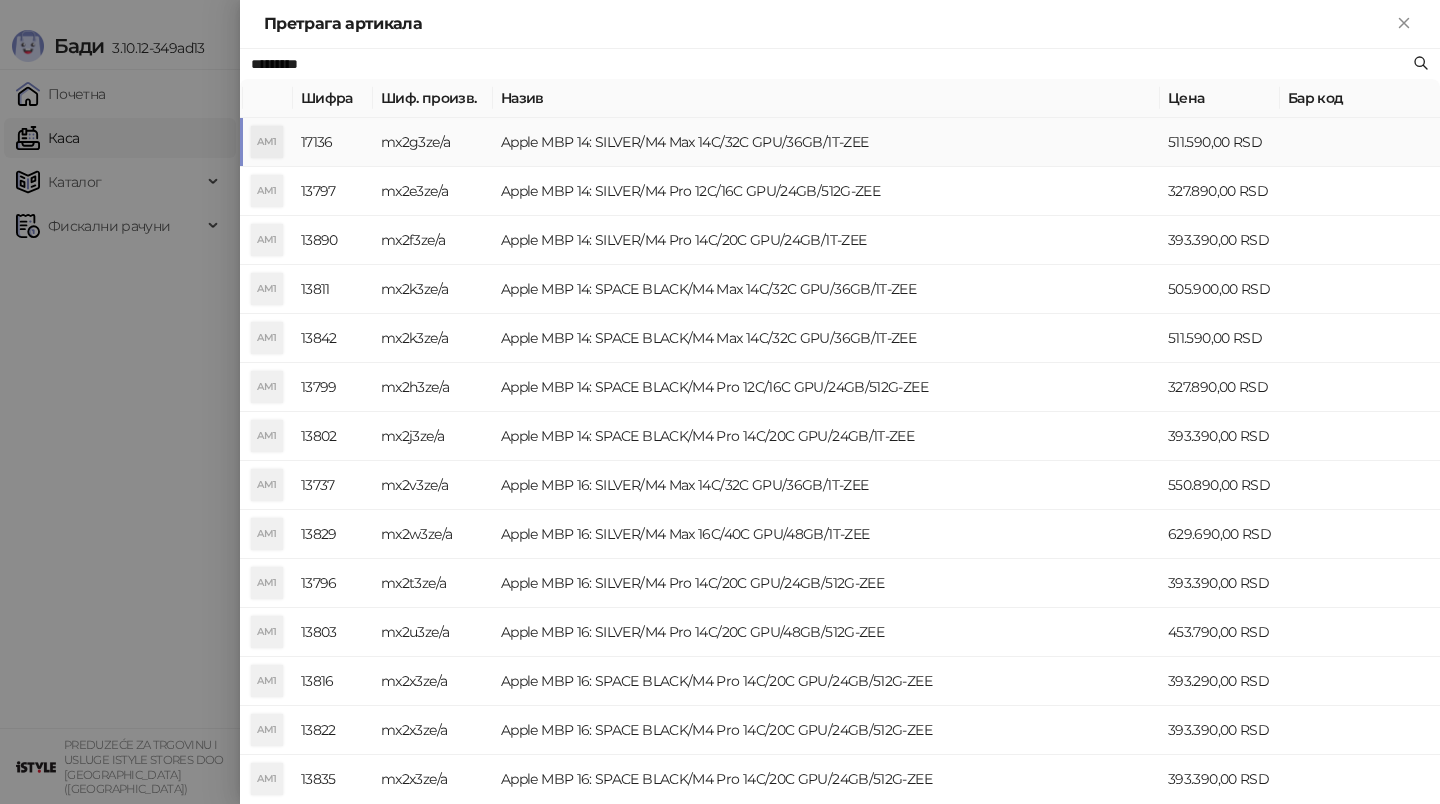 type on "*********" 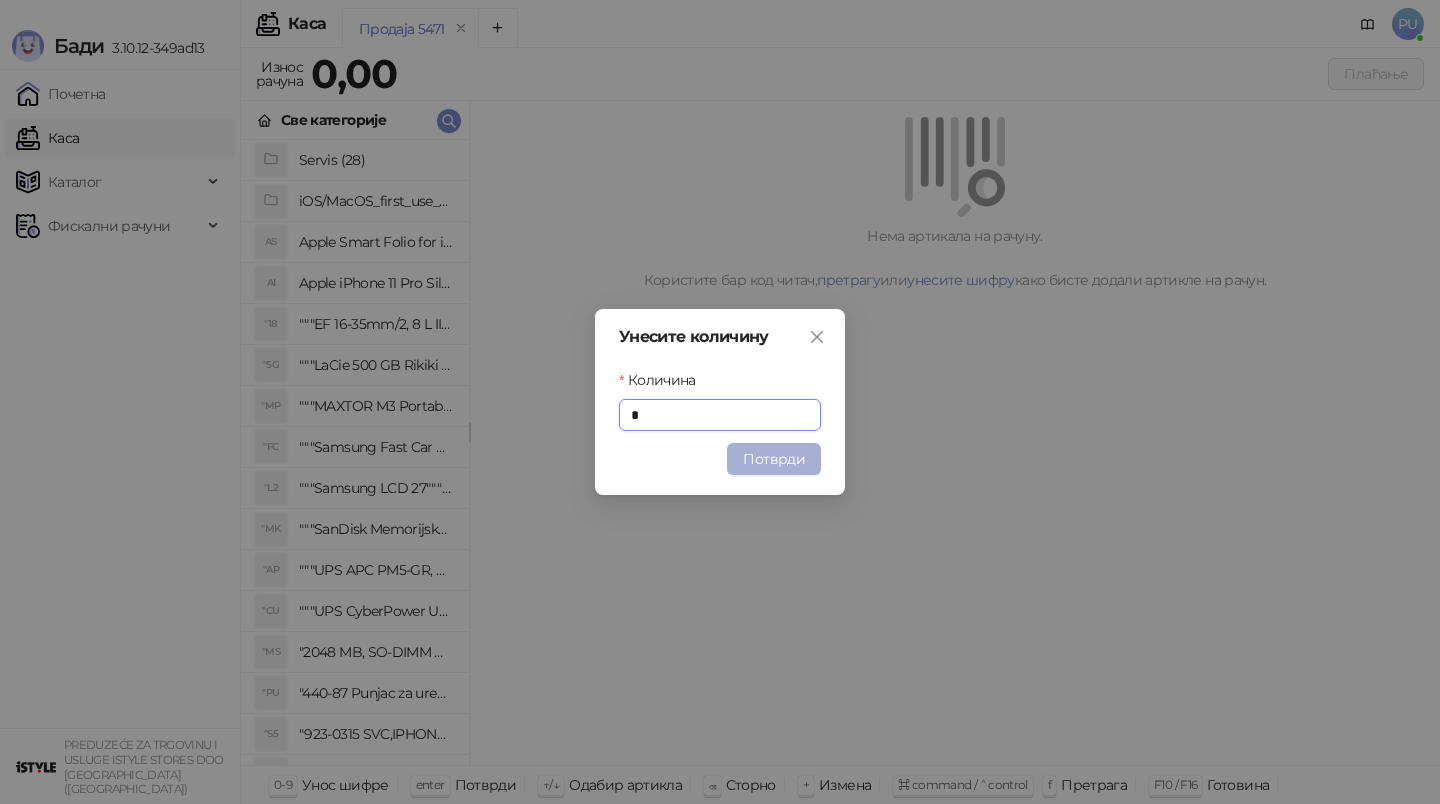 click on "Потврди" at bounding box center (774, 459) 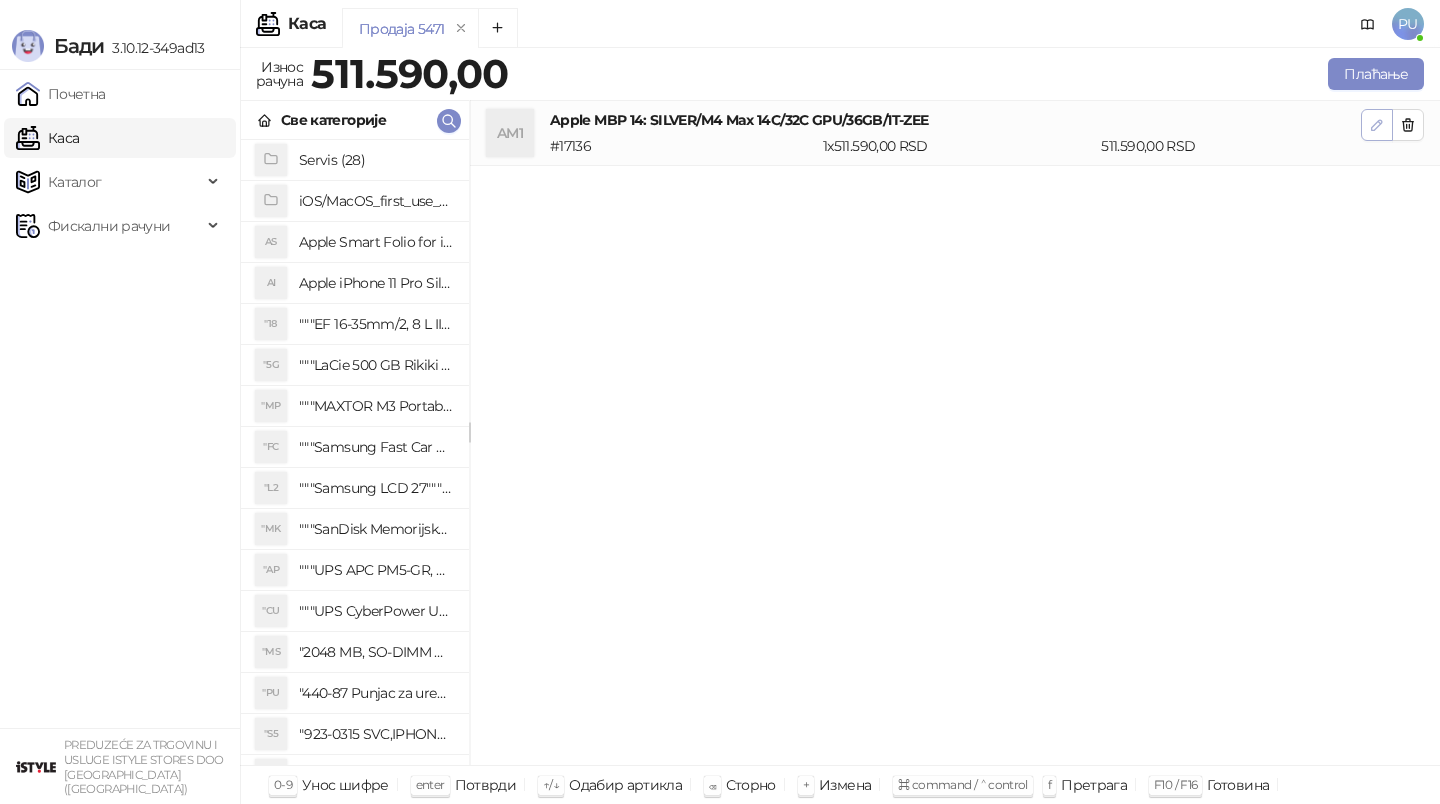 click 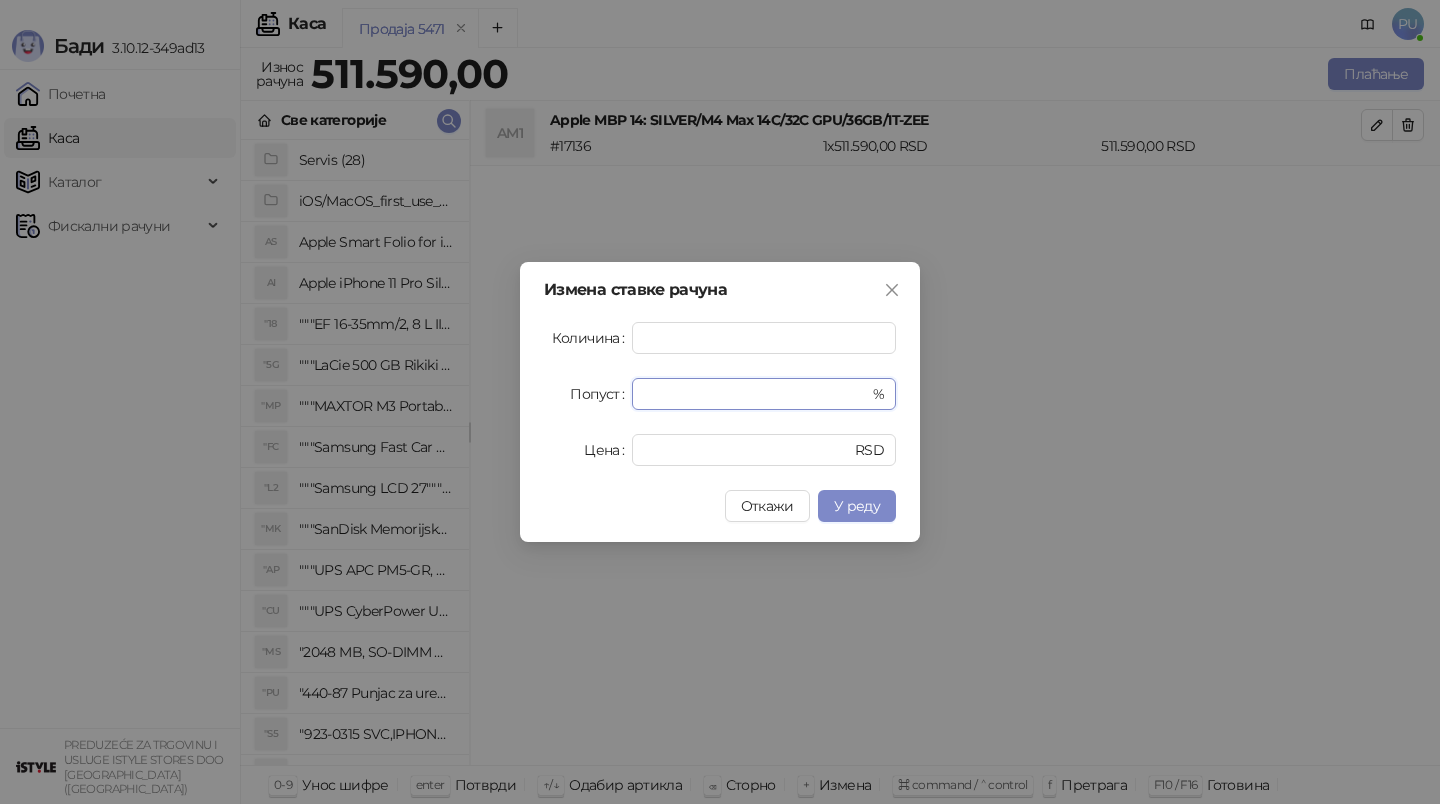 drag, startPoint x: 659, startPoint y: 396, endPoint x: 480, endPoint y: 396, distance: 179 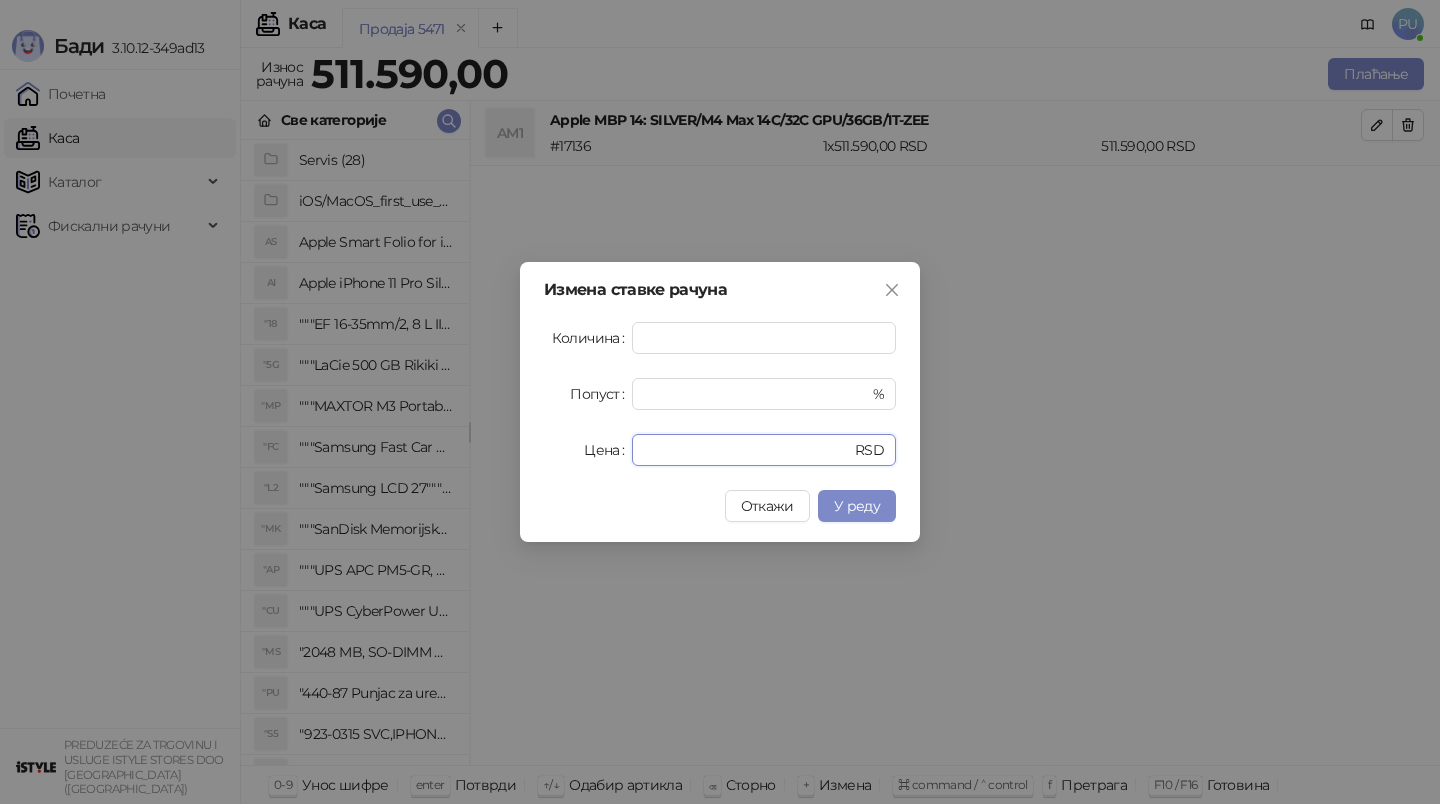 drag, startPoint x: 685, startPoint y: 451, endPoint x: 367, endPoint y: 451, distance: 318 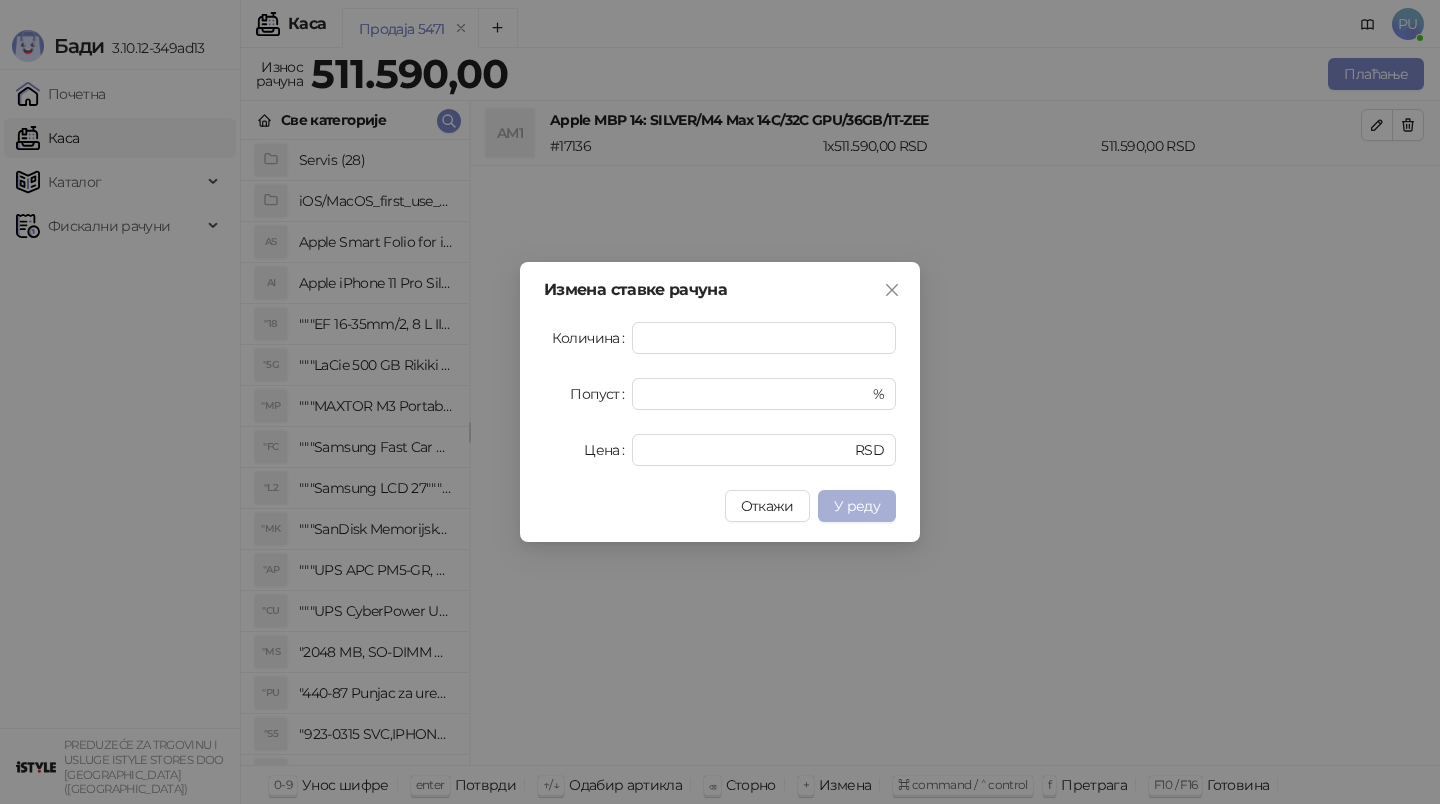 type on "******" 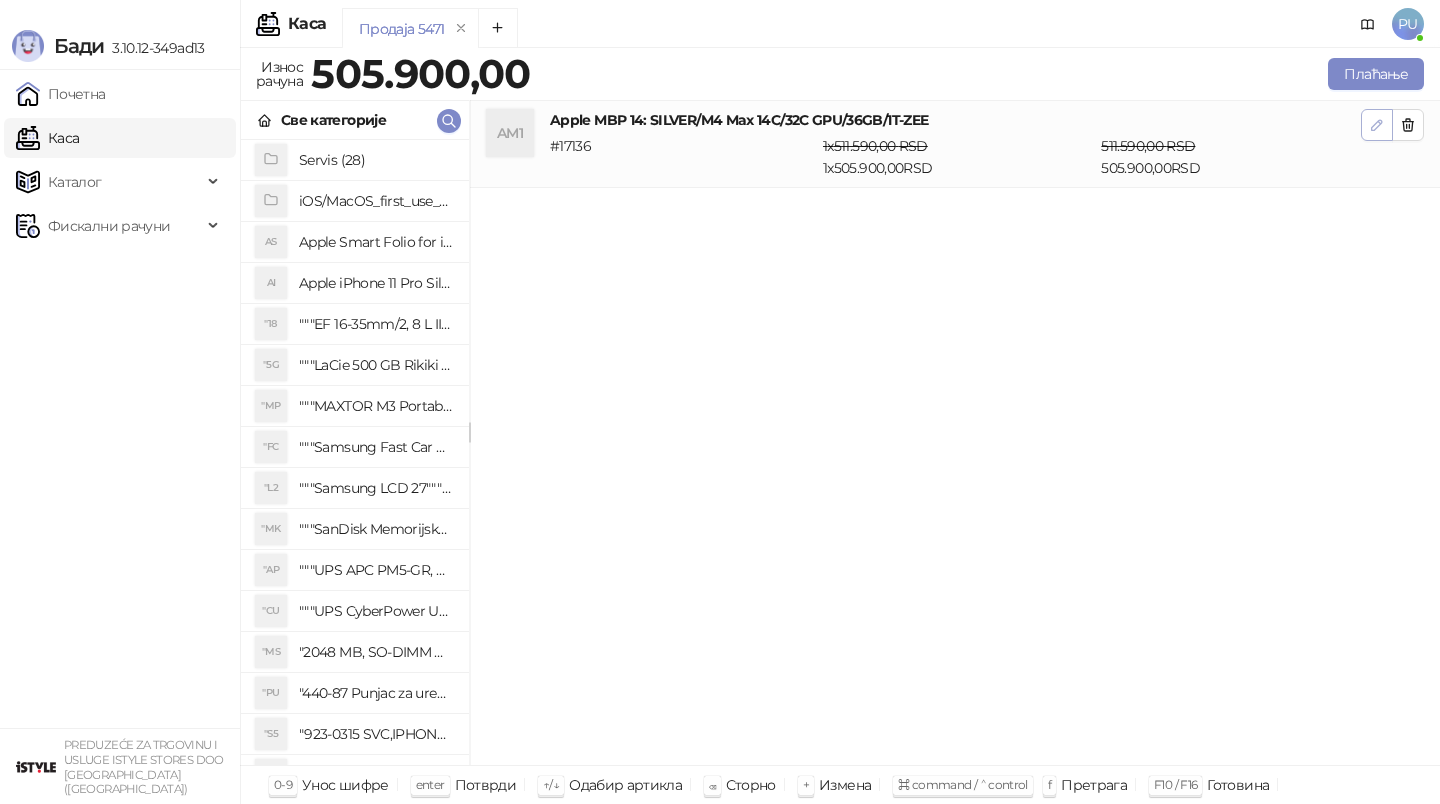 click 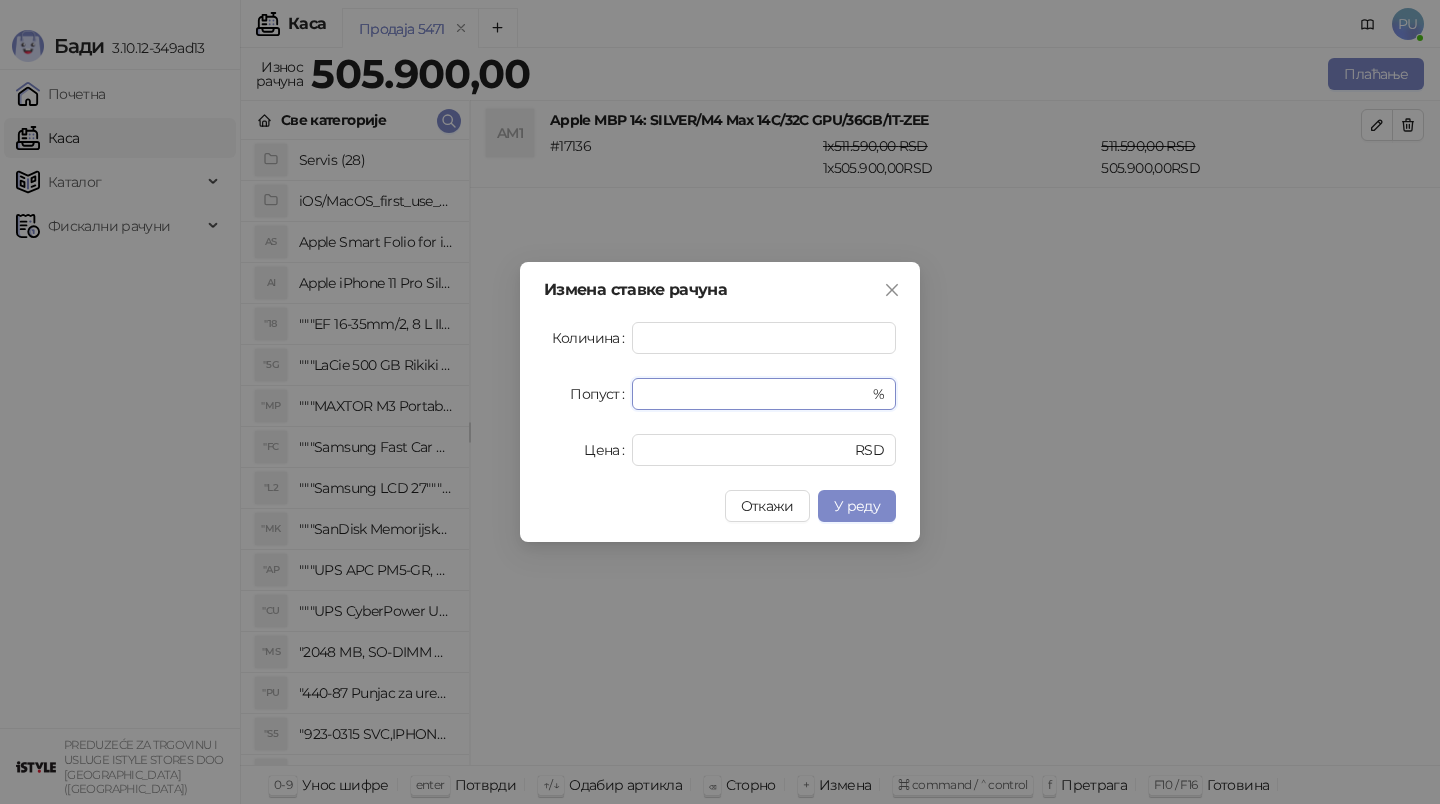 drag, startPoint x: 675, startPoint y: 394, endPoint x: 496, endPoint y: 394, distance: 179 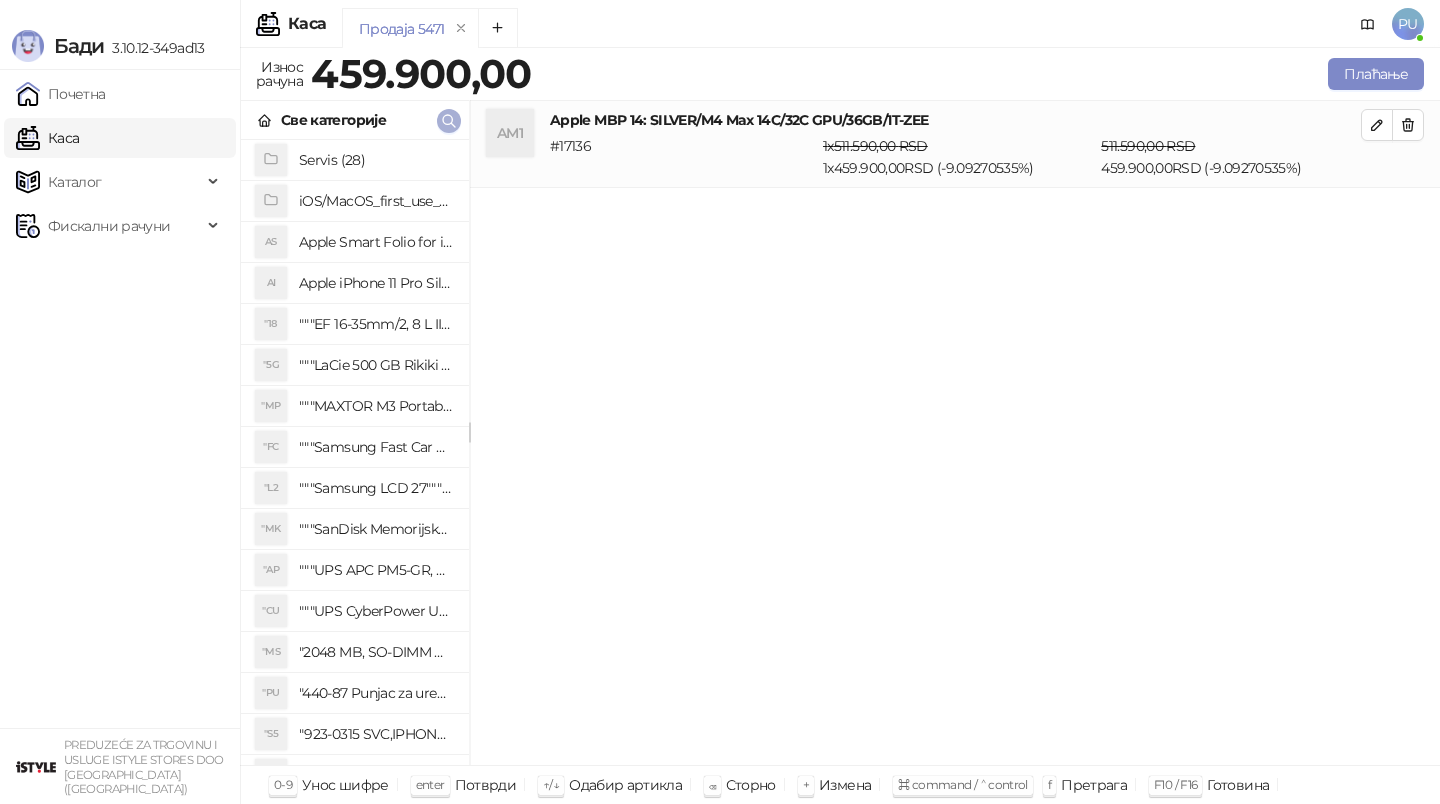 click 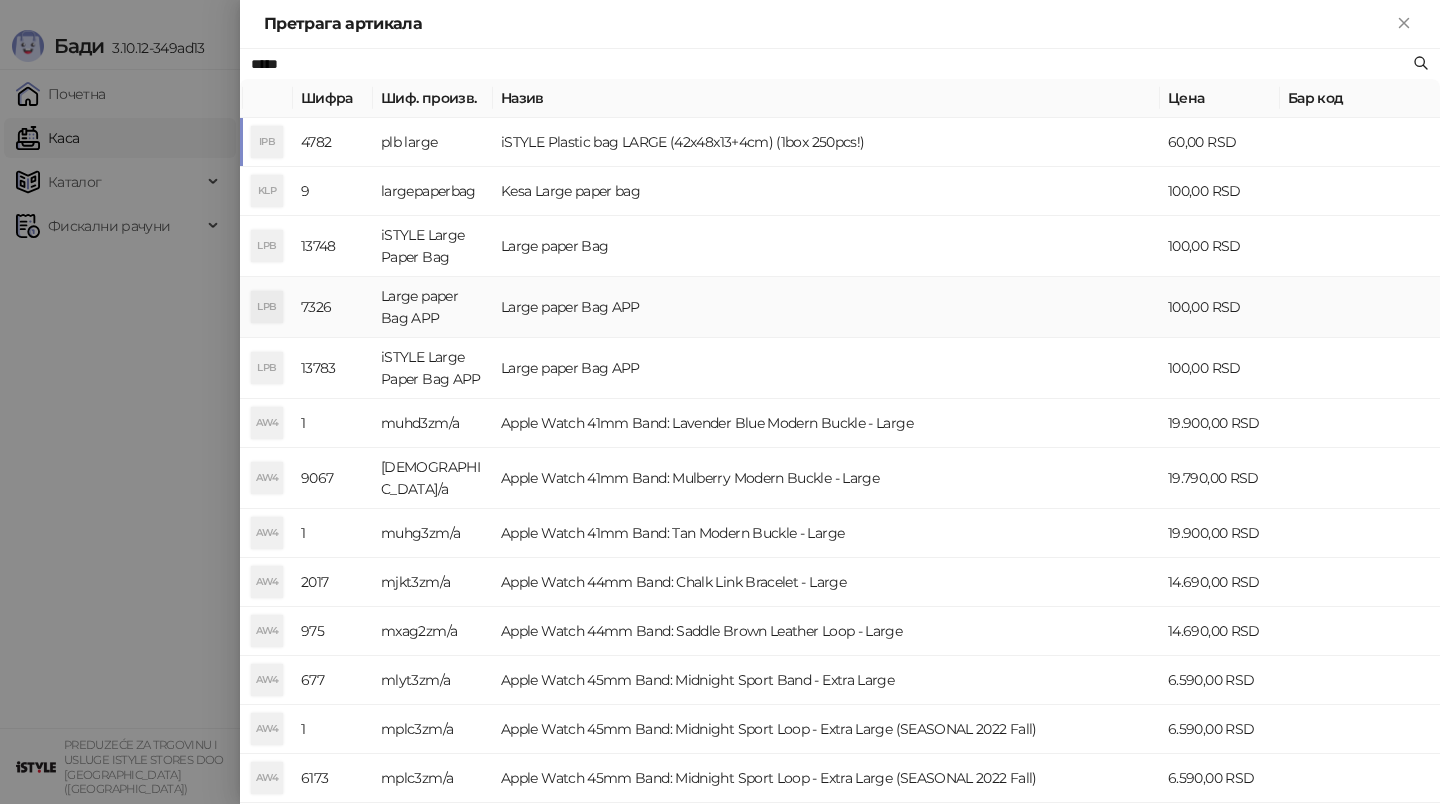 type on "*****" 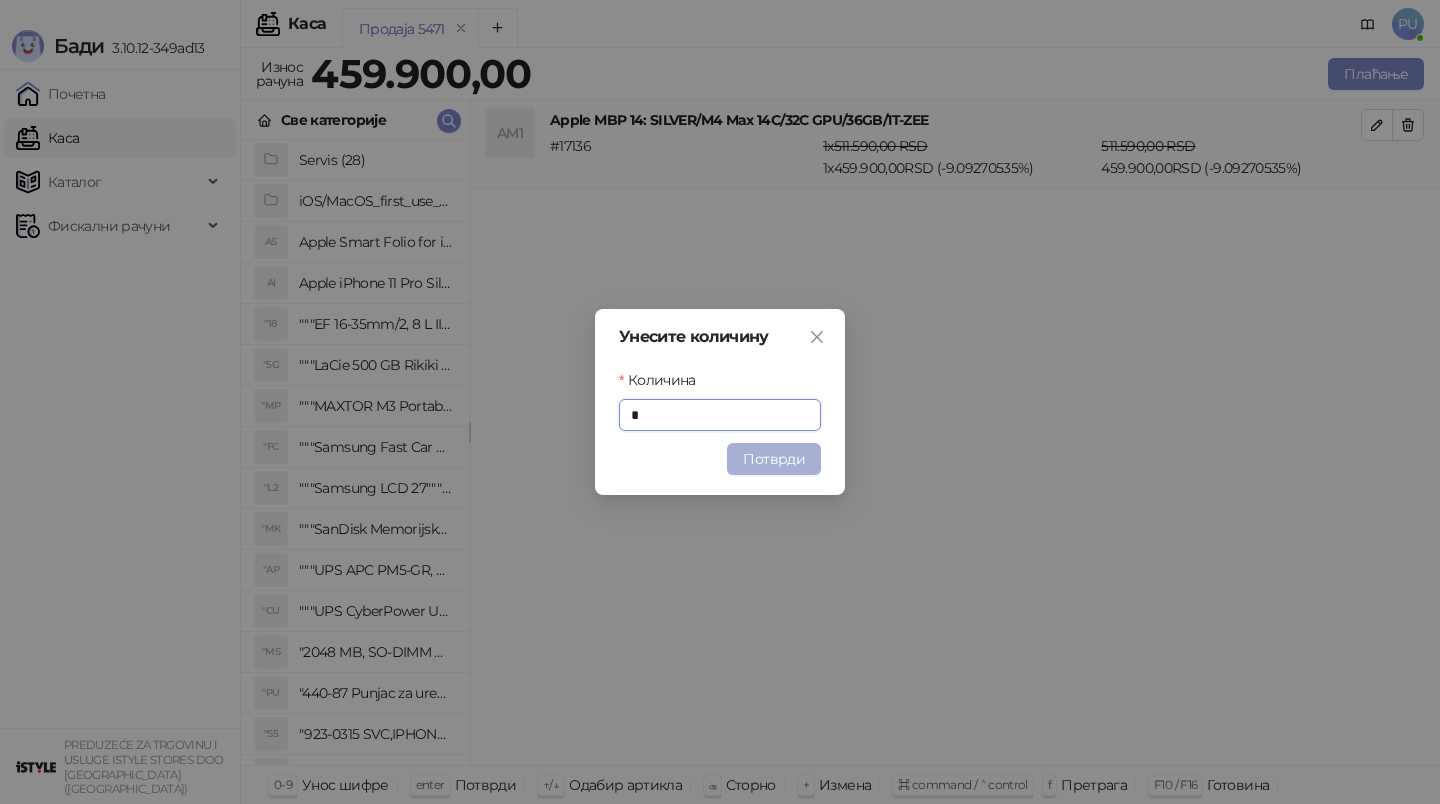 click on "Потврди" at bounding box center [774, 459] 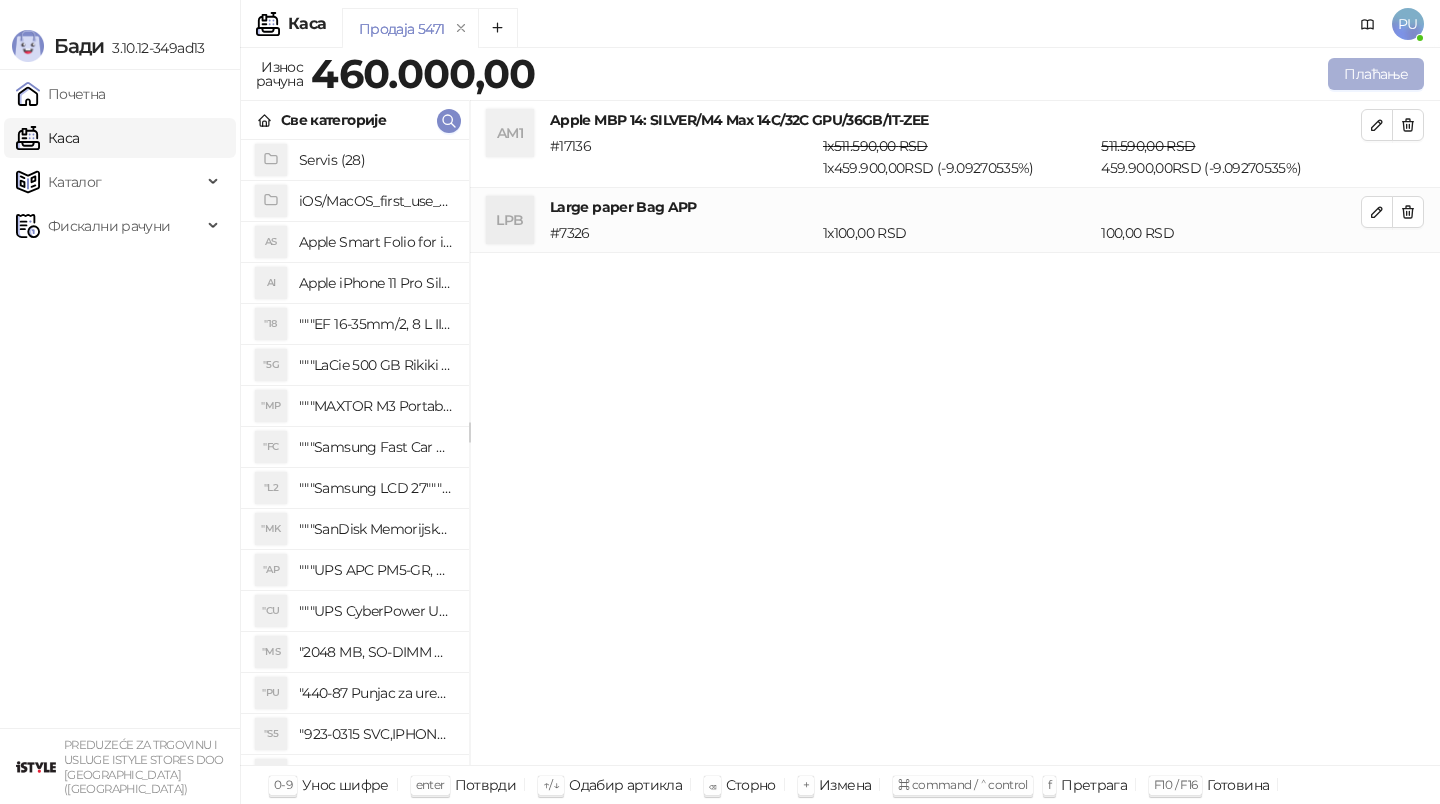 click on "Плаћање" at bounding box center (1376, 74) 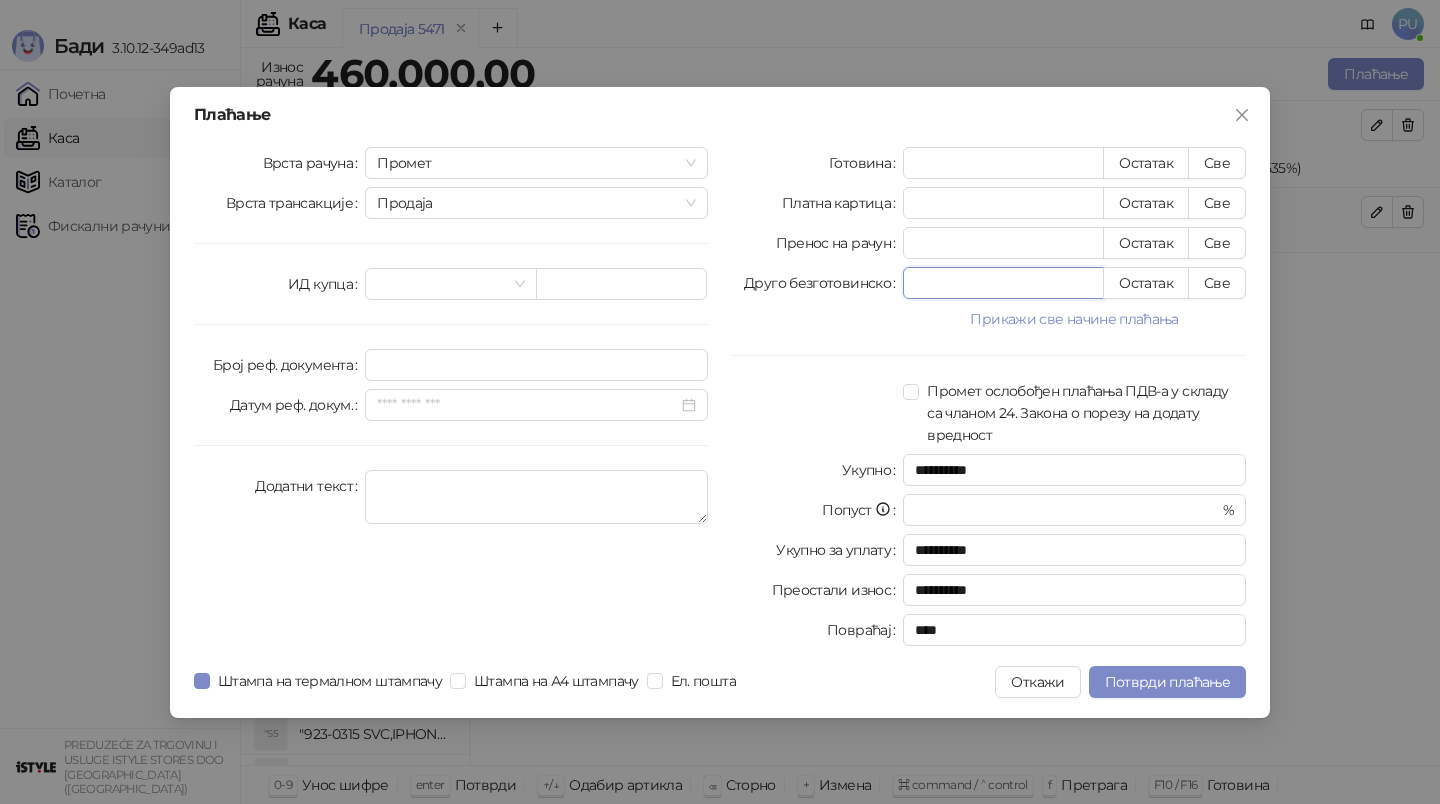 drag, startPoint x: 937, startPoint y: 290, endPoint x: 828, endPoint y: 290, distance: 109 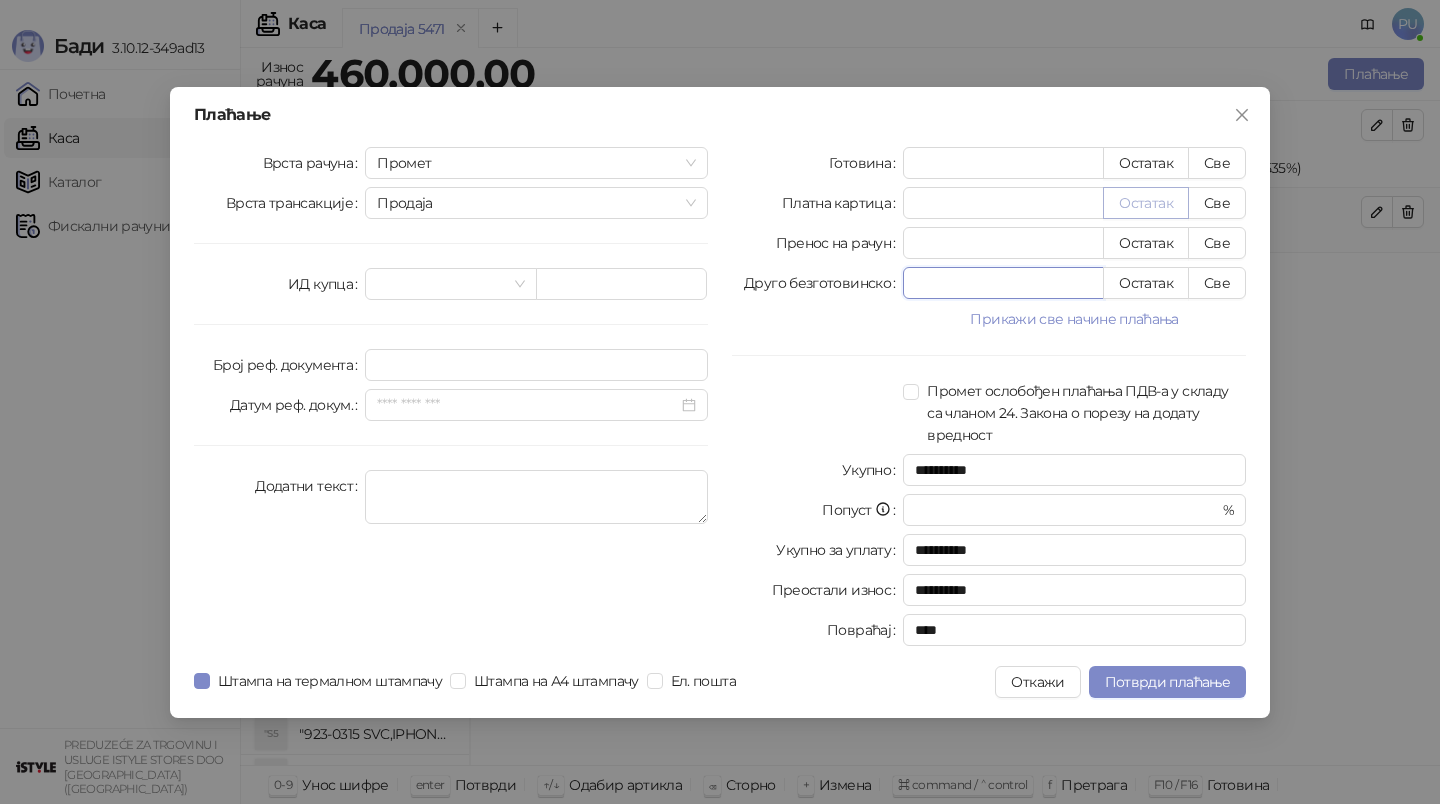 type on "****" 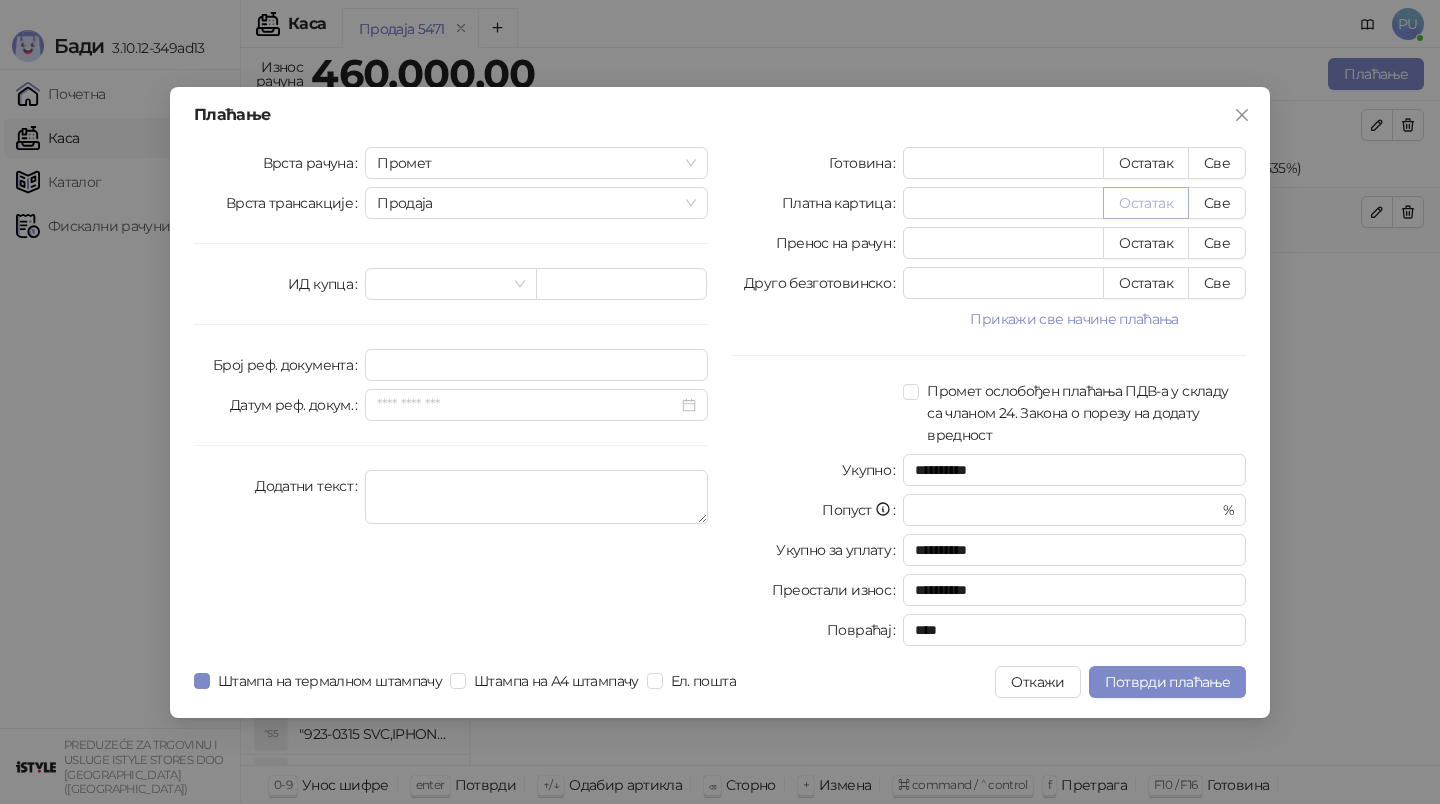 click on "Остатак" at bounding box center (1146, 203) 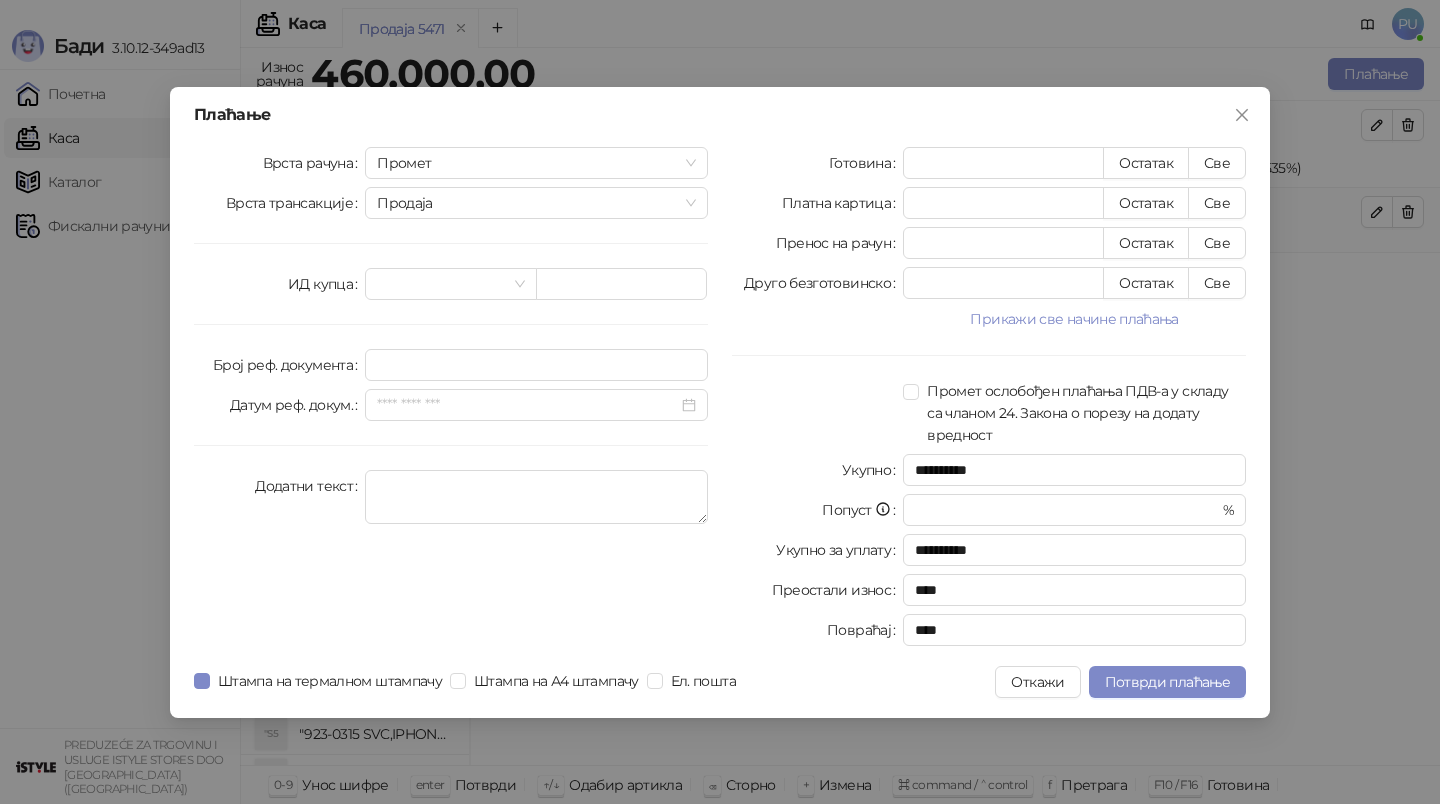 click on "Штампа на термалном штампачу Штампа на А4 штампачу Ел. пошта" at bounding box center [469, 682] 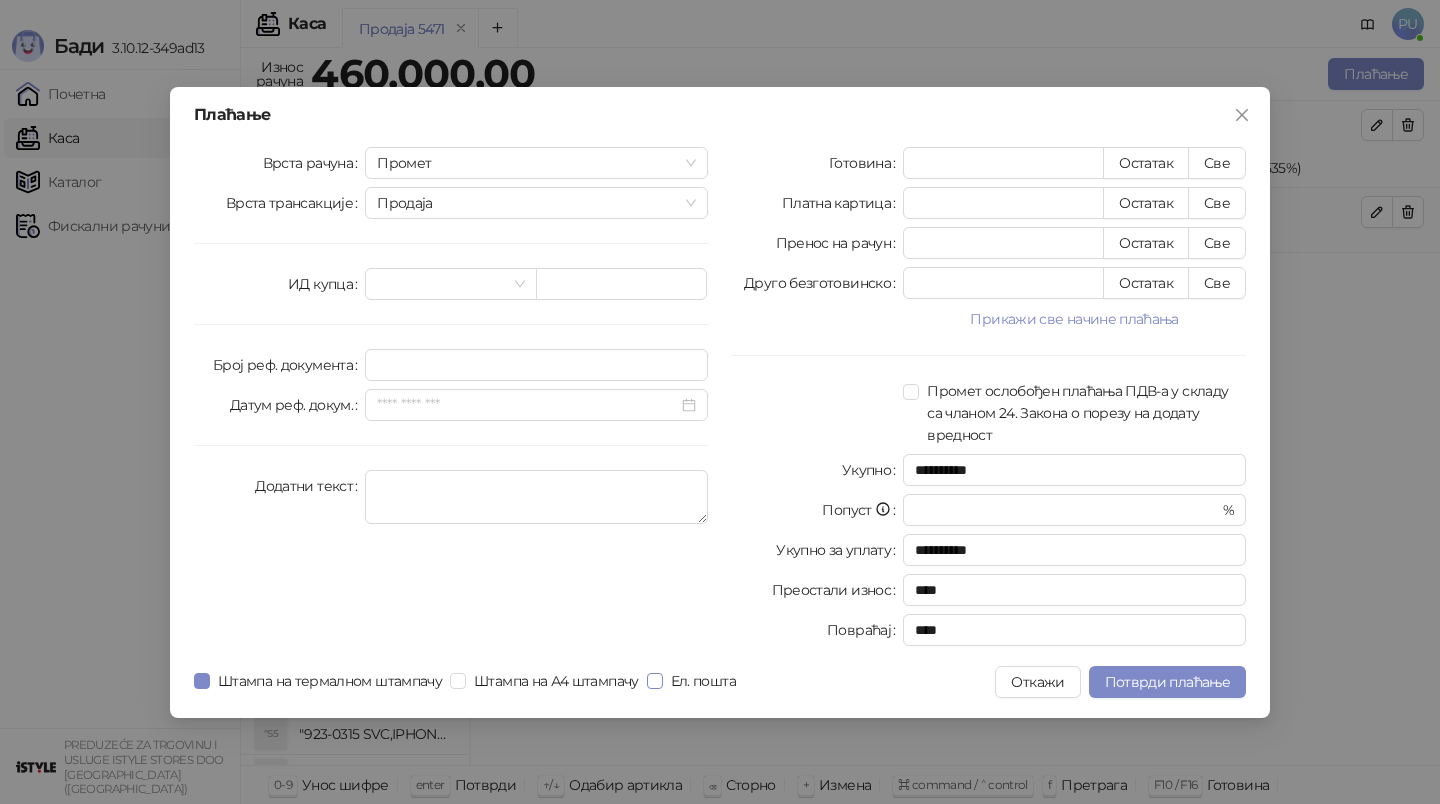 click on "Ел. пошта" at bounding box center [703, 681] 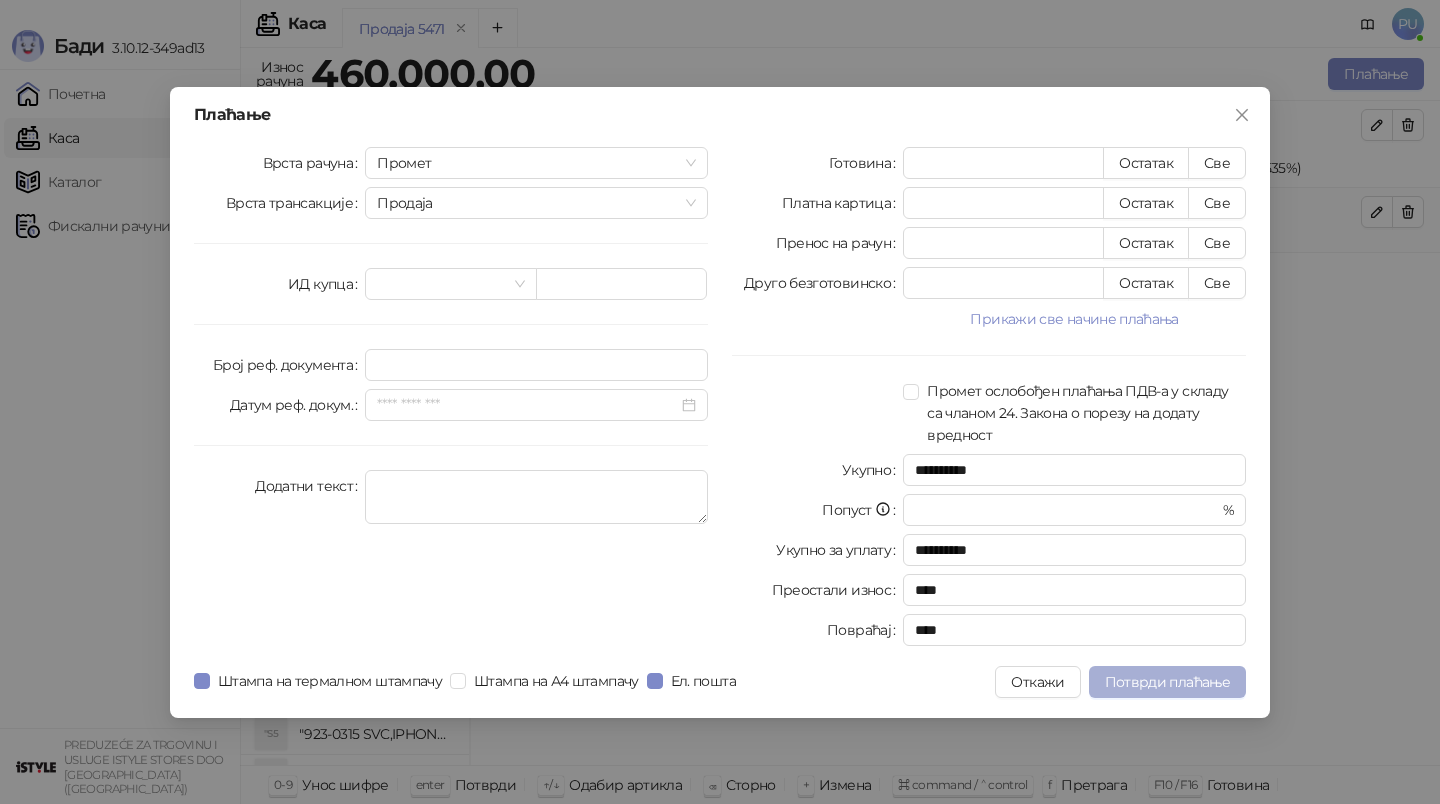 click on "Потврди плаћање" at bounding box center (1167, 682) 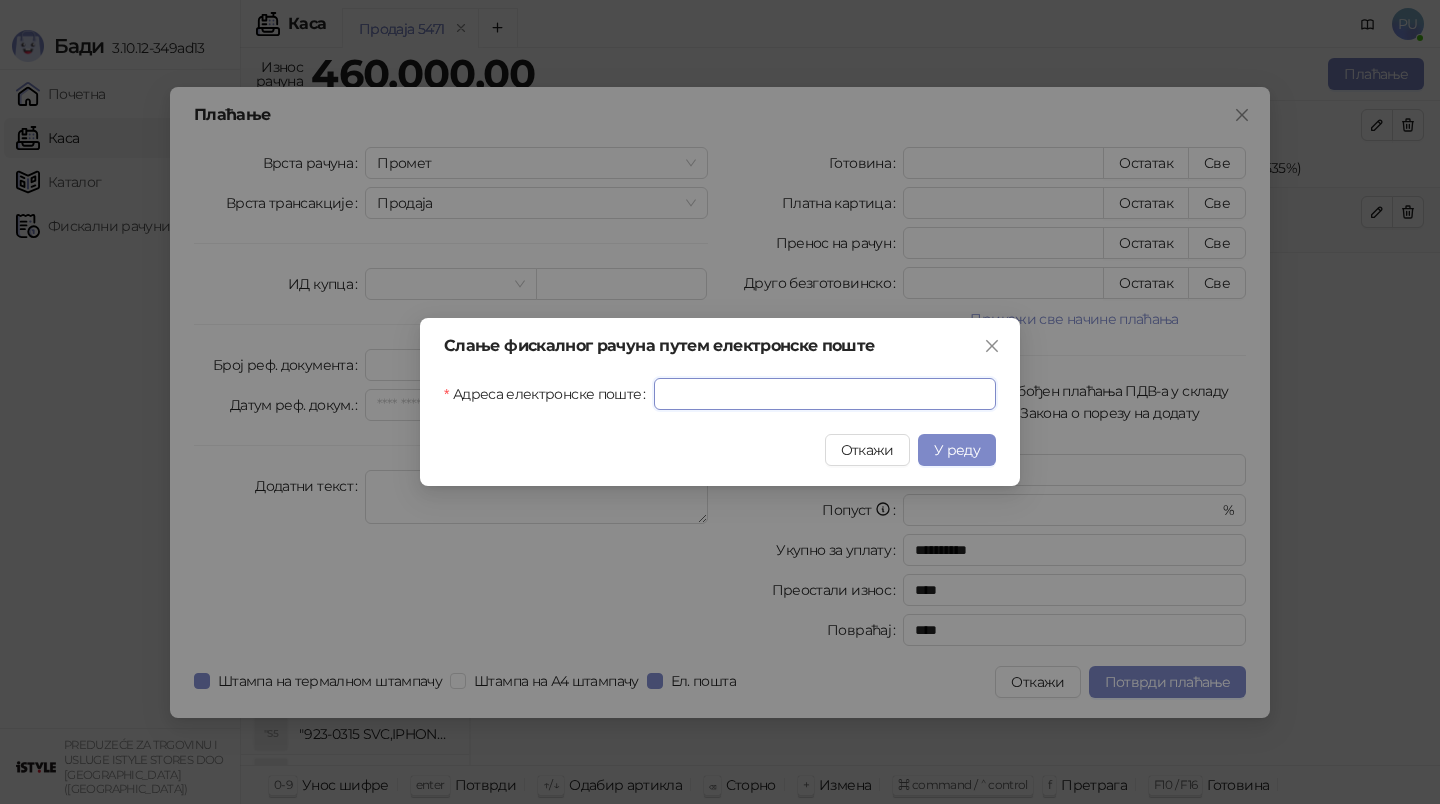 click on "Адреса електронске поште" at bounding box center (825, 394) 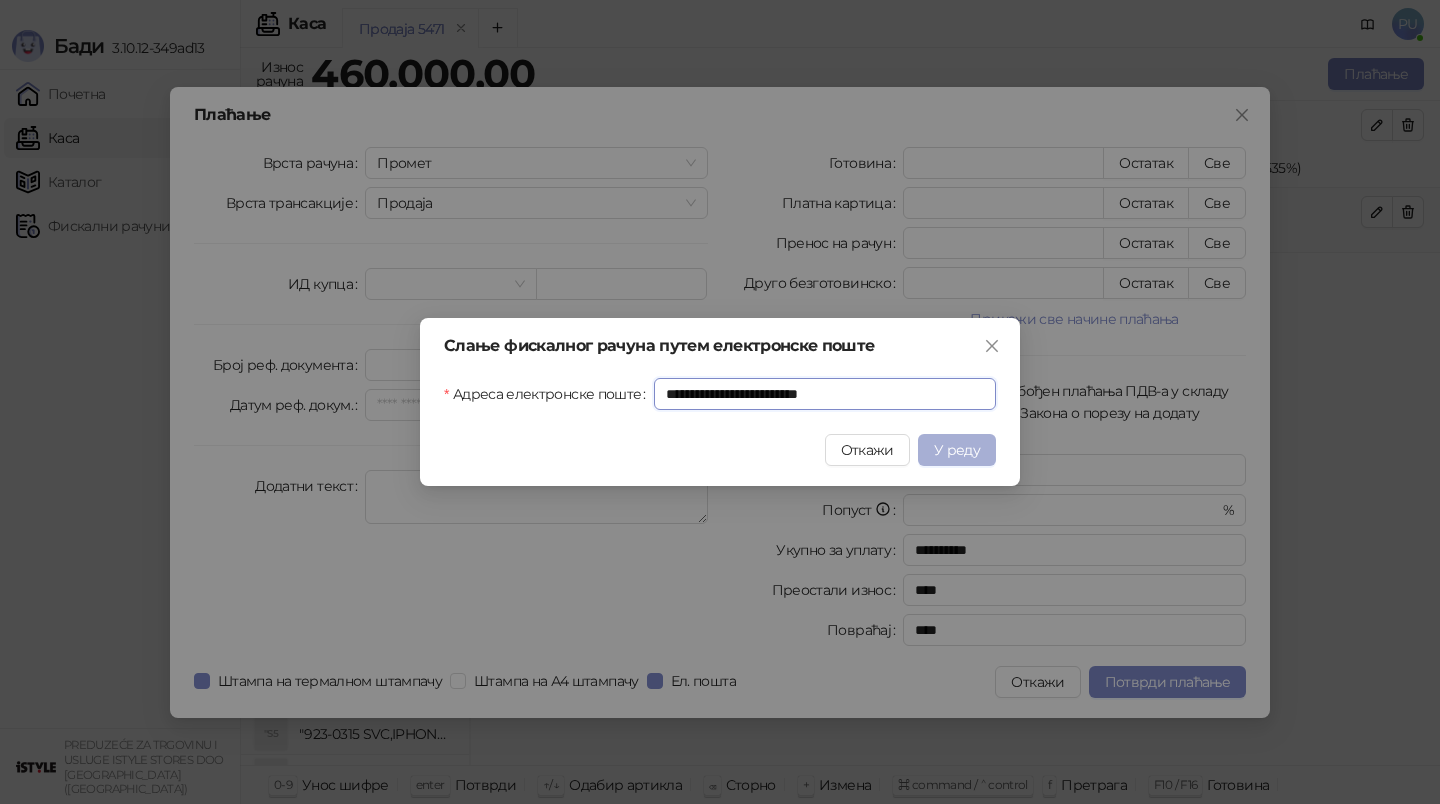 type on "**********" 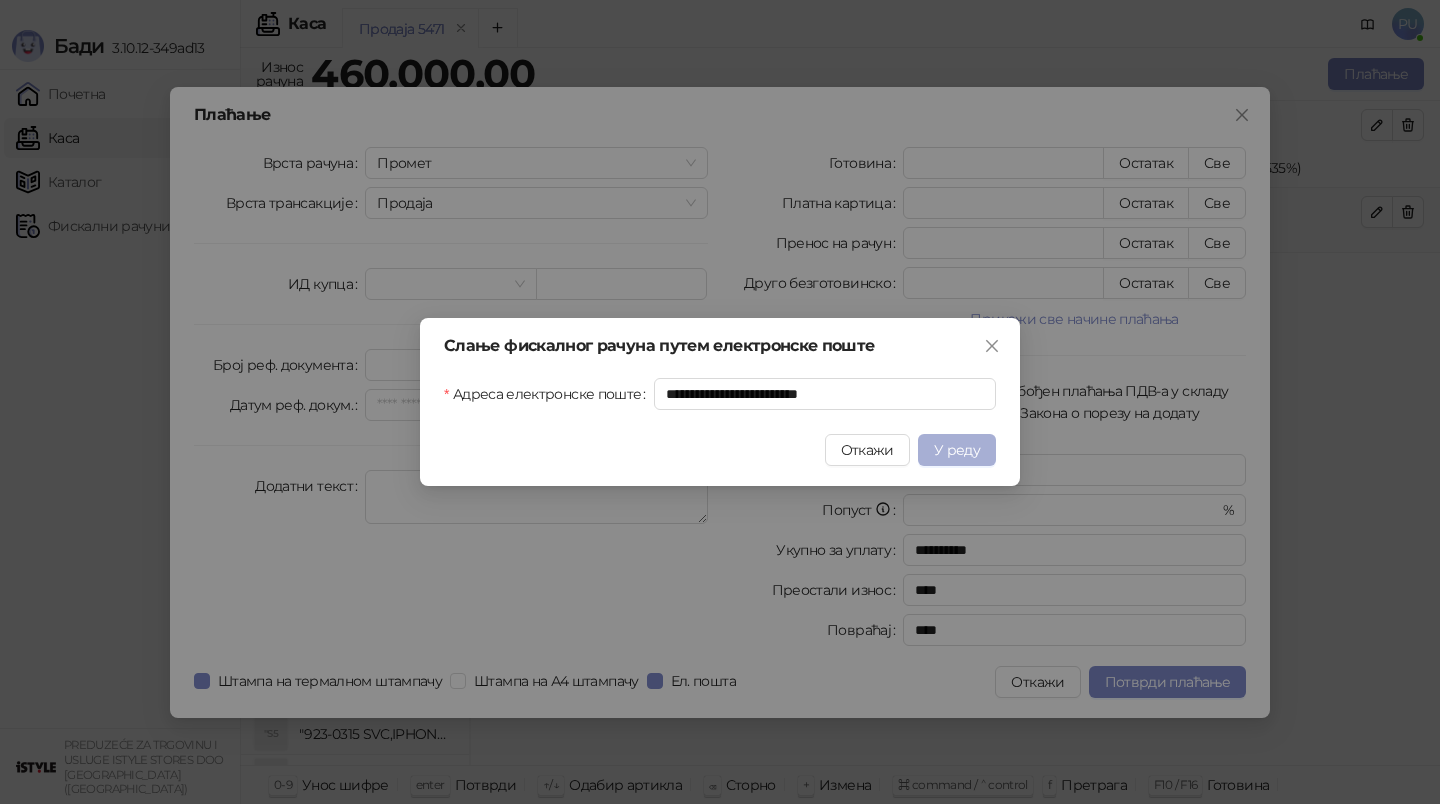 click on "У реду" at bounding box center [957, 450] 